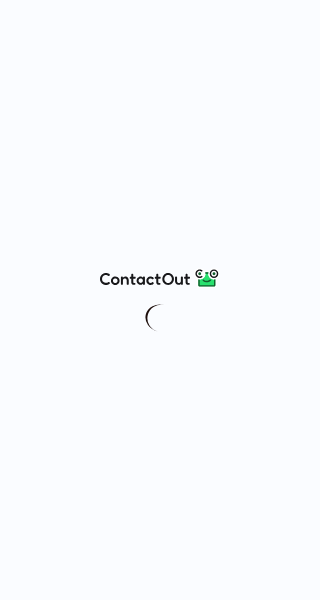 scroll, scrollTop: 0, scrollLeft: 0, axis: both 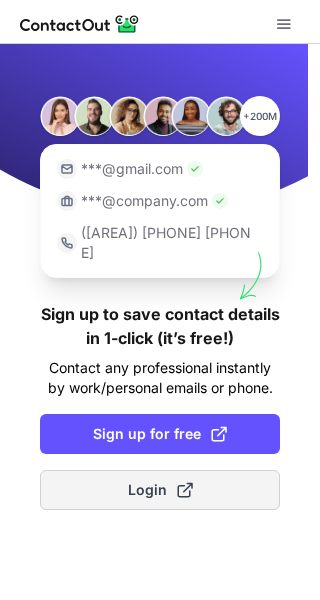 click on "Login" at bounding box center (160, 490) 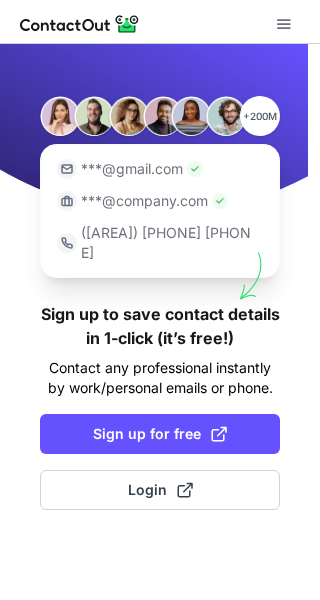 scroll, scrollTop: 0, scrollLeft: 0, axis: both 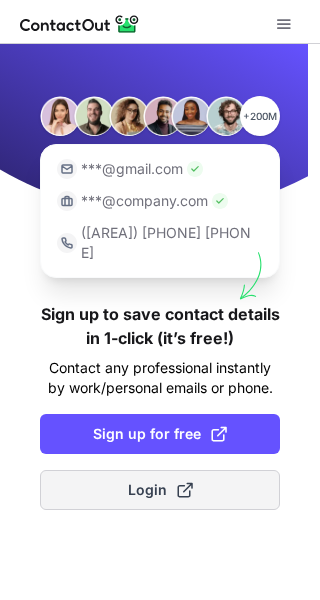 click on "Login" at bounding box center [160, 490] 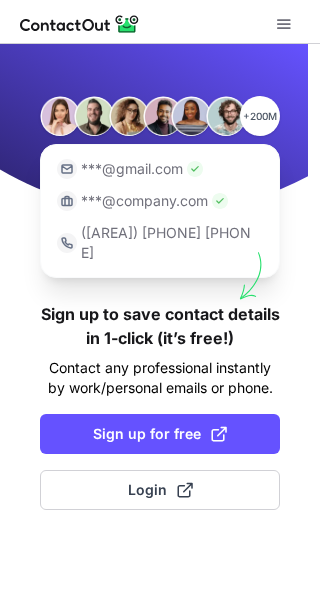 scroll, scrollTop: 0, scrollLeft: 0, axis: both 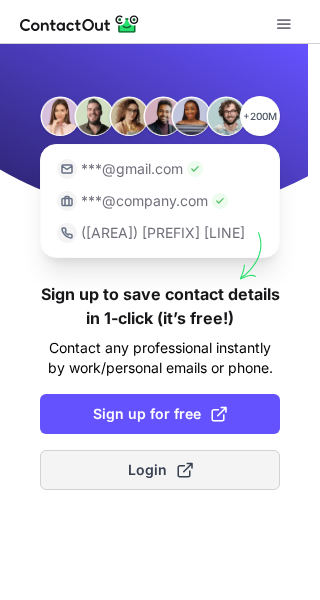 click on "Login" at bounding box center [160, 470] 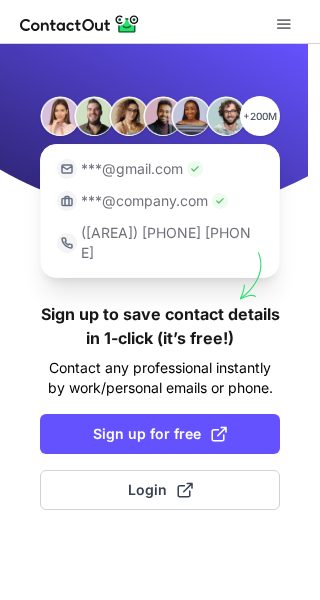 scroll, scrollTop: 0, scrollLeft: 0, axis: both 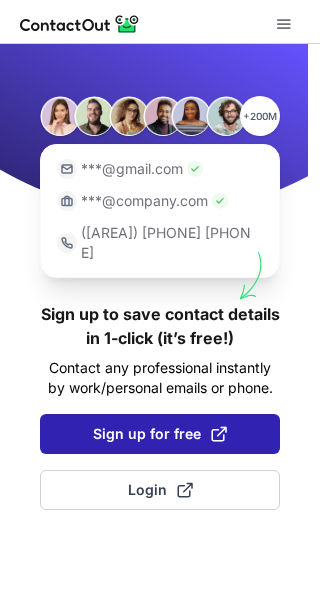 click on "Sign up for free" at bounding box center [160, 434] 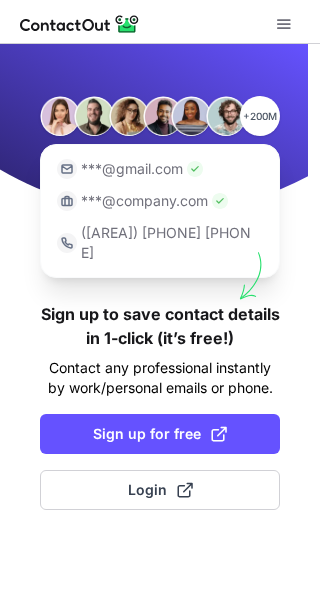 scroll, scrollTop: 0, scrollLeft: 0, axis: both 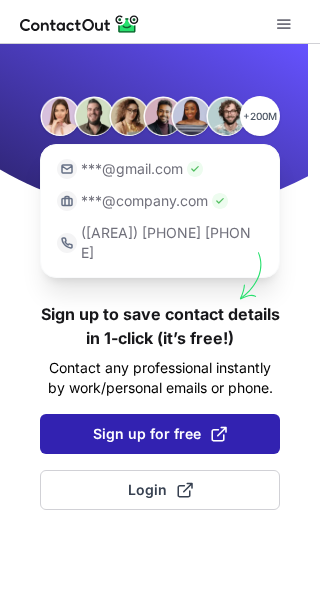 click on "Sign up for free" at bounding box center (160, 434) 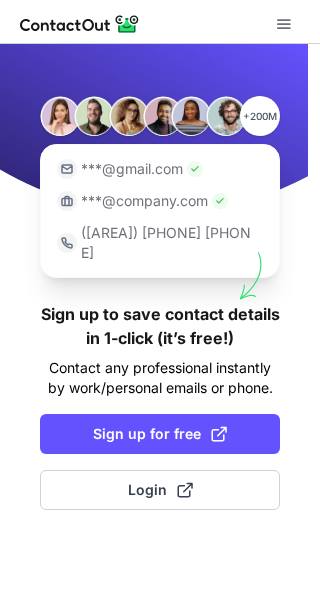 scroll, scrollTop: 0, scrollLeft: 0, axis: both 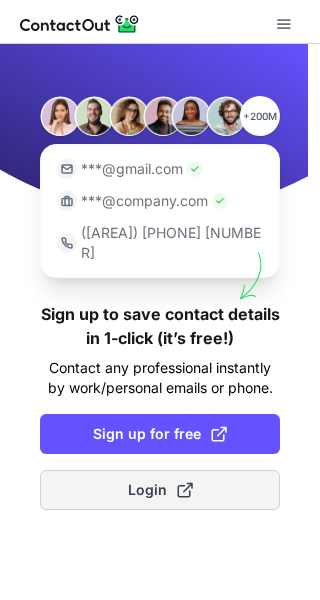 click on "Login" at bounding box center (160, 490) 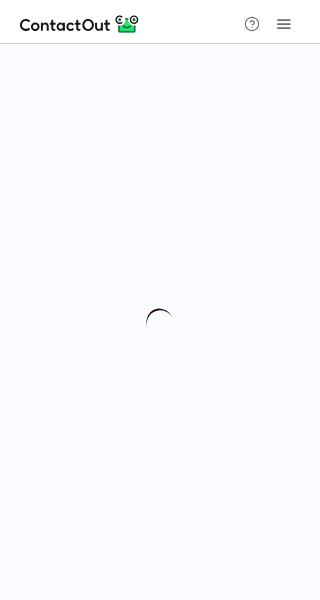 scroll, scrollTop: 0, scrollLeft: 0, axis: both 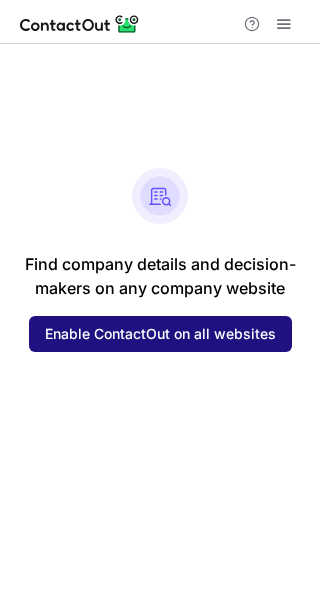 click on "Enable ContactOut on all websites" at bounding box center [160, 334] 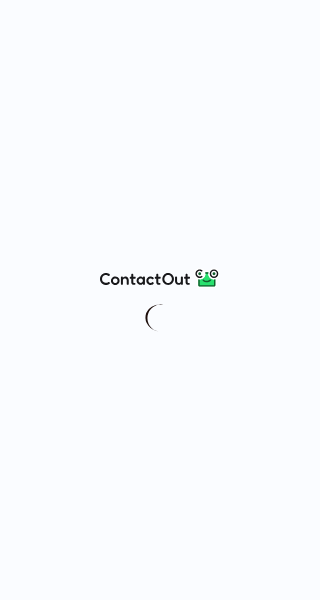scroll, scrollTop: 0, scrollLeft: 0, axis: both 